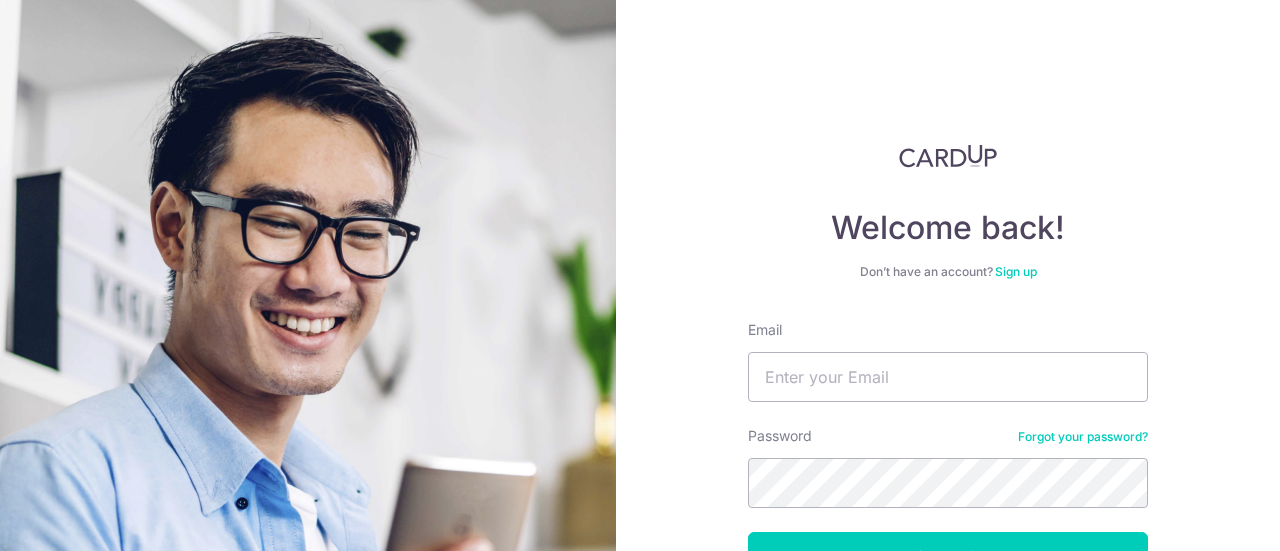 scroll, scrollTop: 0, scrollLeft: 0, axis: both 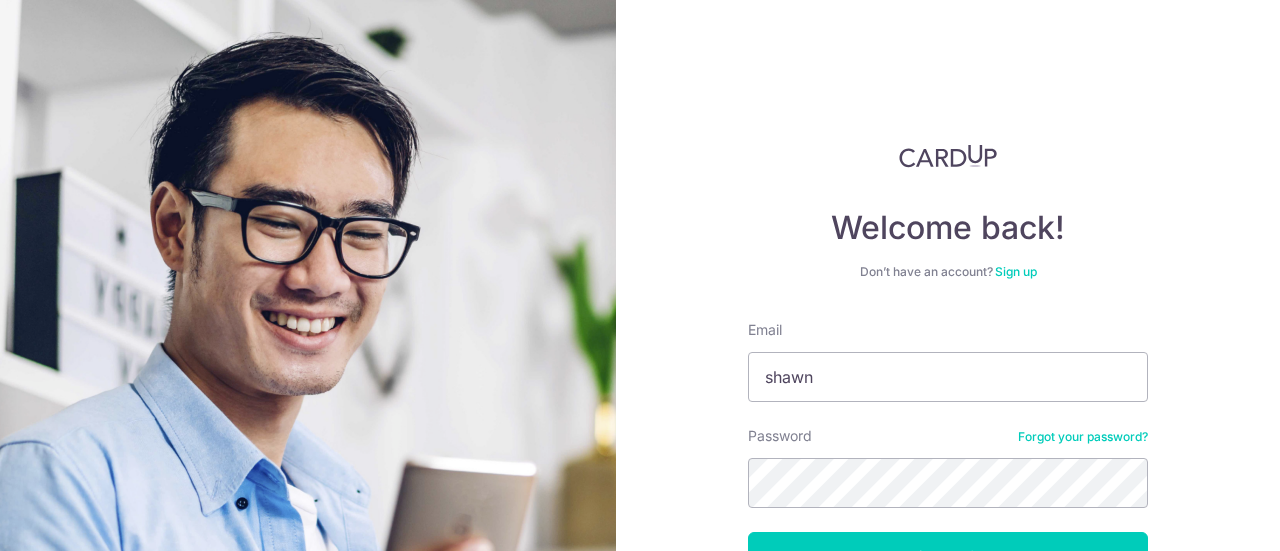 type on "shawntan90@example.com" 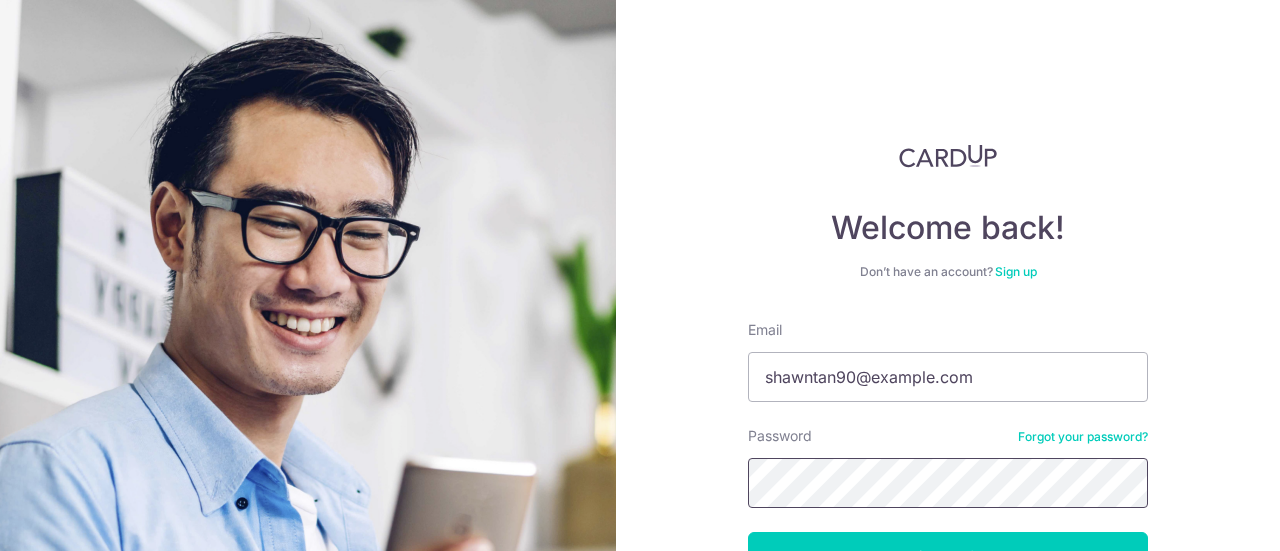 click on "Log in" at bounding box center (948, 557) 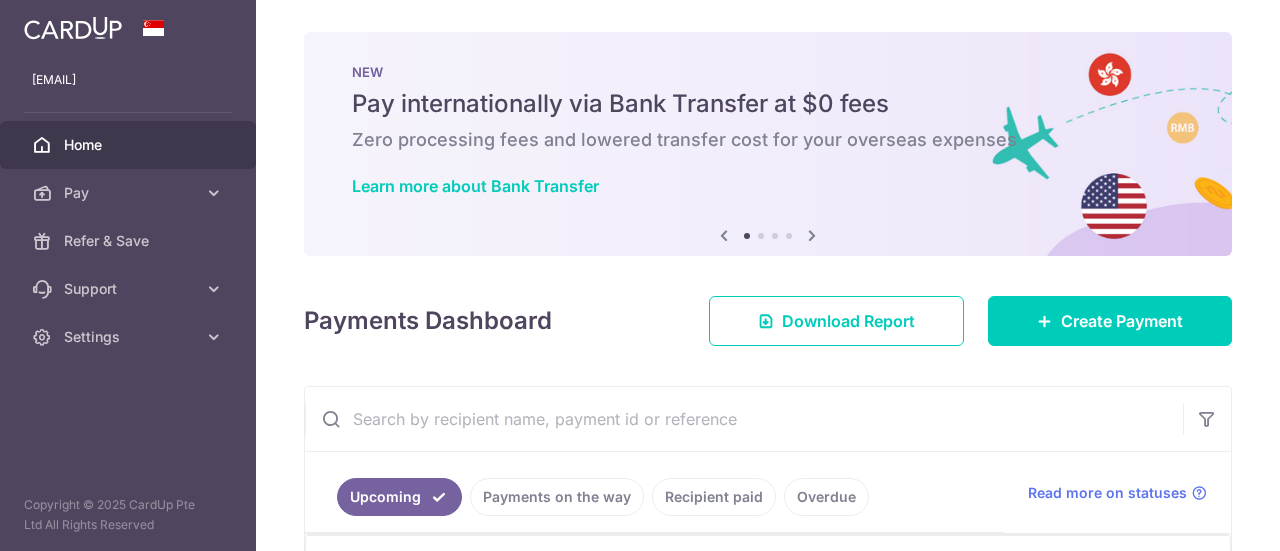 scroll, scrollTop: 0, scrollLeft: 0, axis: both 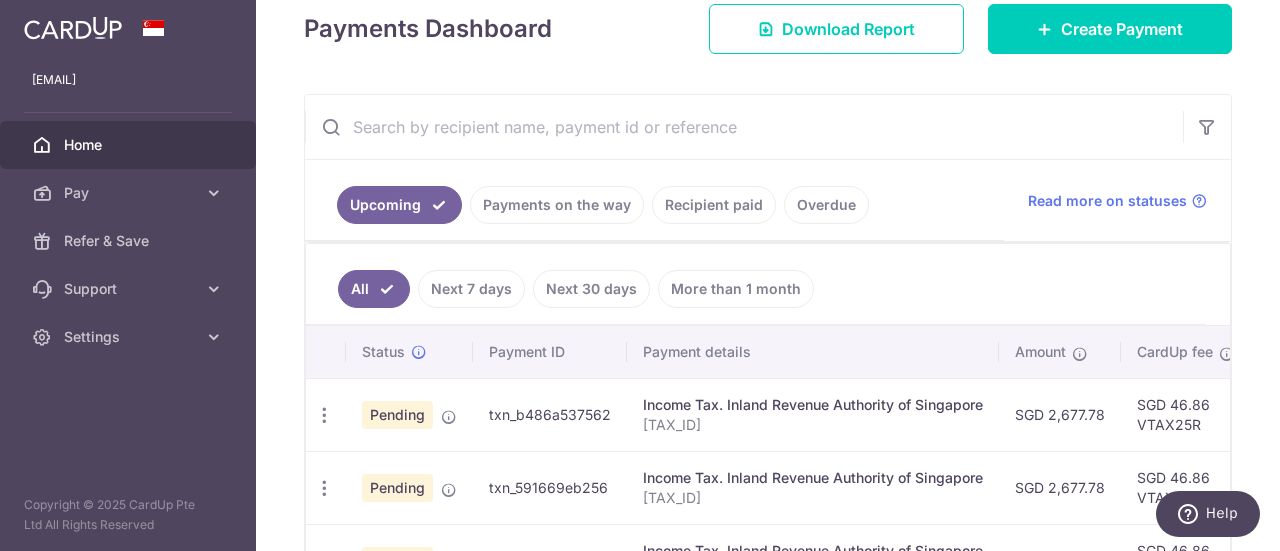 drag, startPoint x: 617, startPoint y: 409, endPoint x: 488, endPoint y: 414, distance: 129.09686 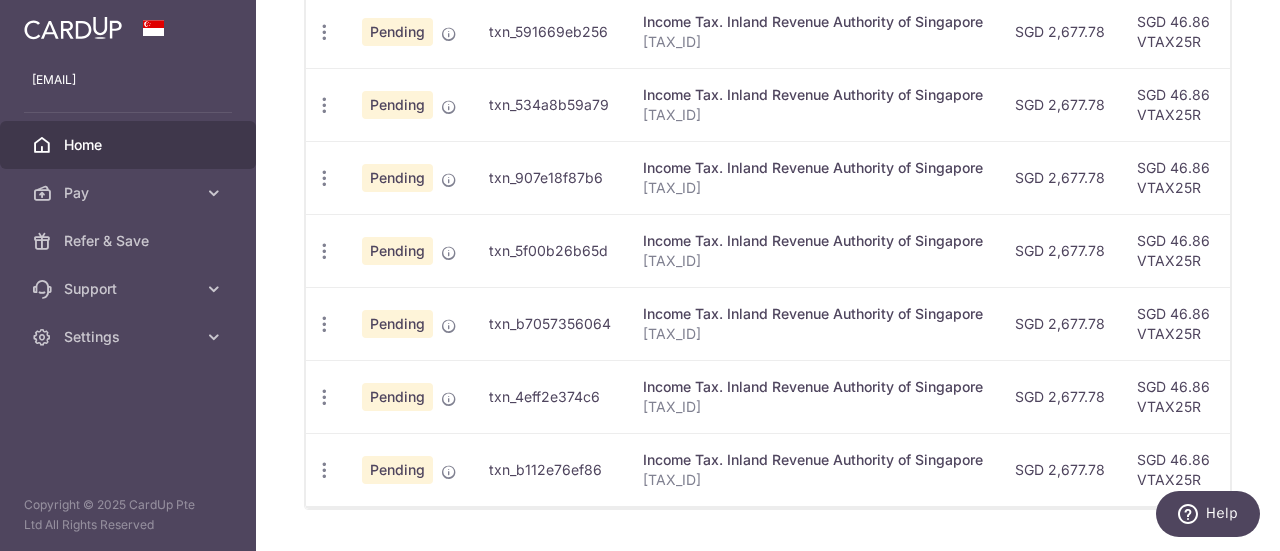 scroll, scrollTop: 802, scrollLeft: 0, axis: vertical 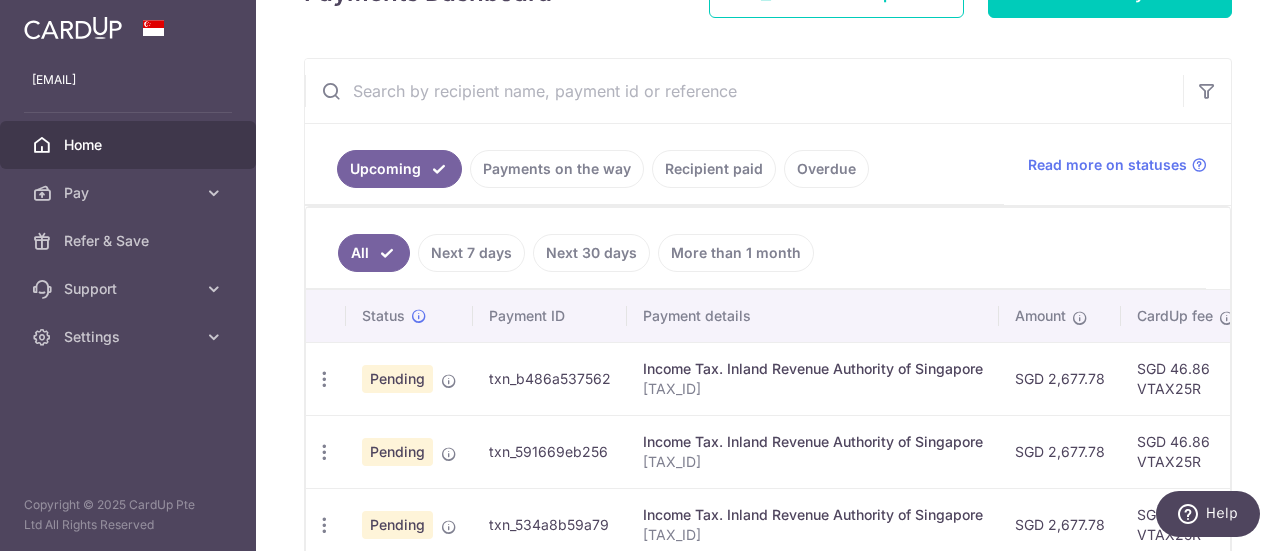 click on "txn_591669eb256" at bounding box center [550, 451] 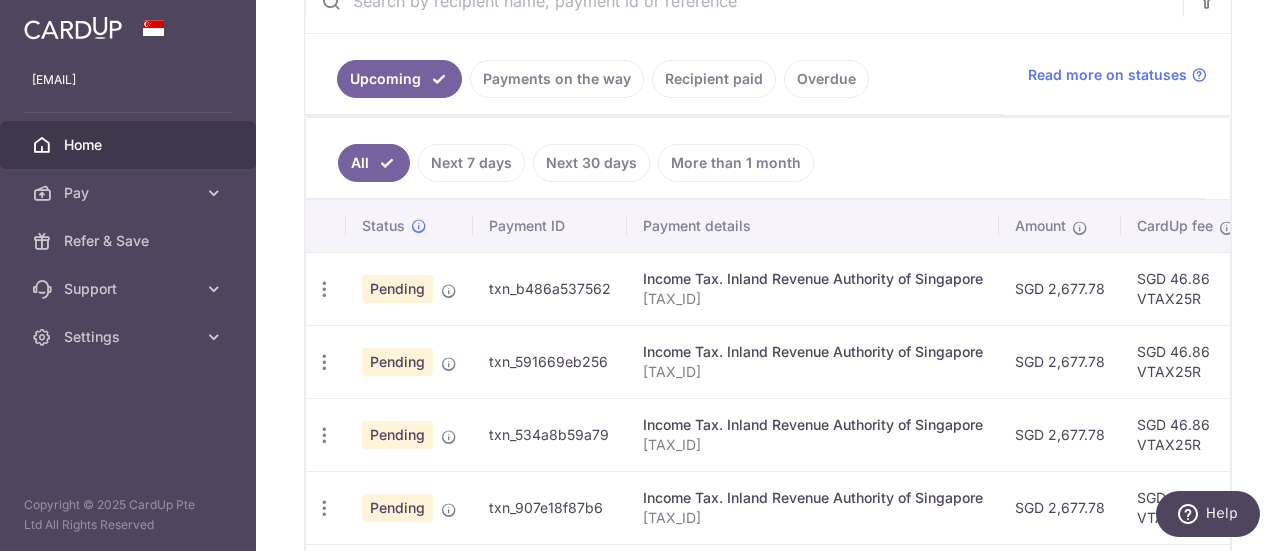 drag, startPoint x: 606, startPoint y: 419, endPoint x: 488, endPoint y: 427, distance: 118.270874 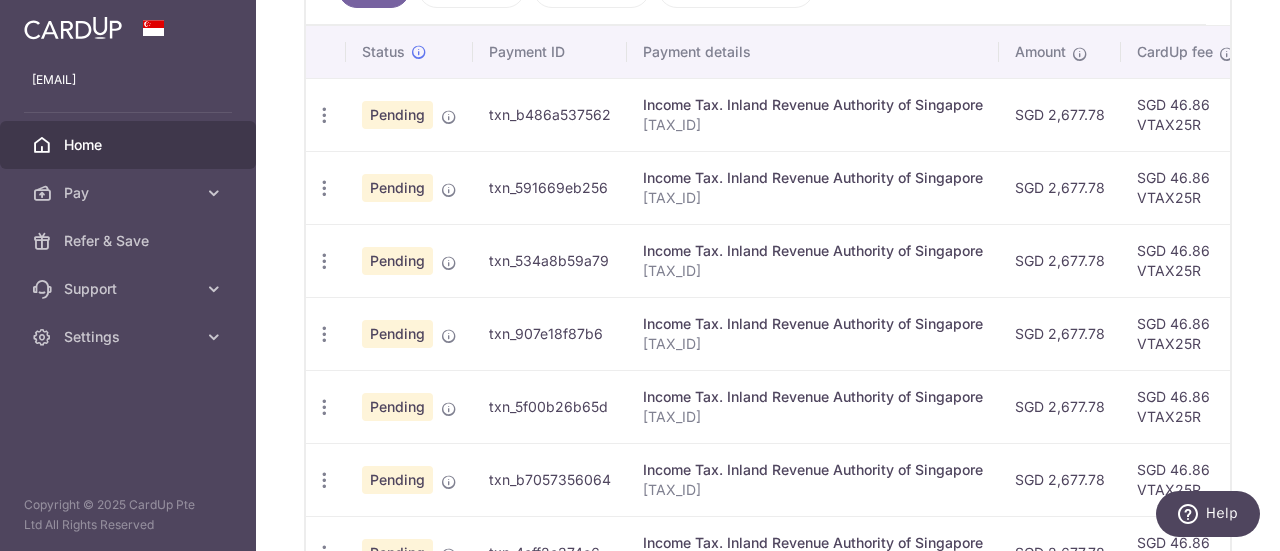 scroll, scrollTop: 723, scrollLeft: 0, axis: vertical 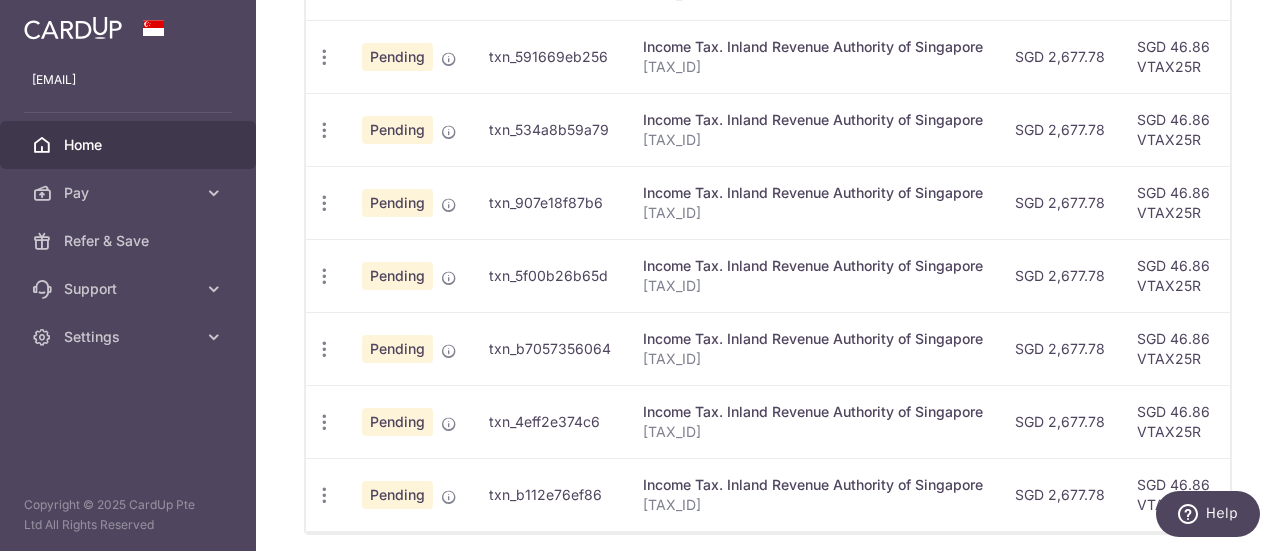 drag, startPoint x: 600, startPoint y: 200, endPoint x: 467, endPoint y: 216, distance: 133.95895 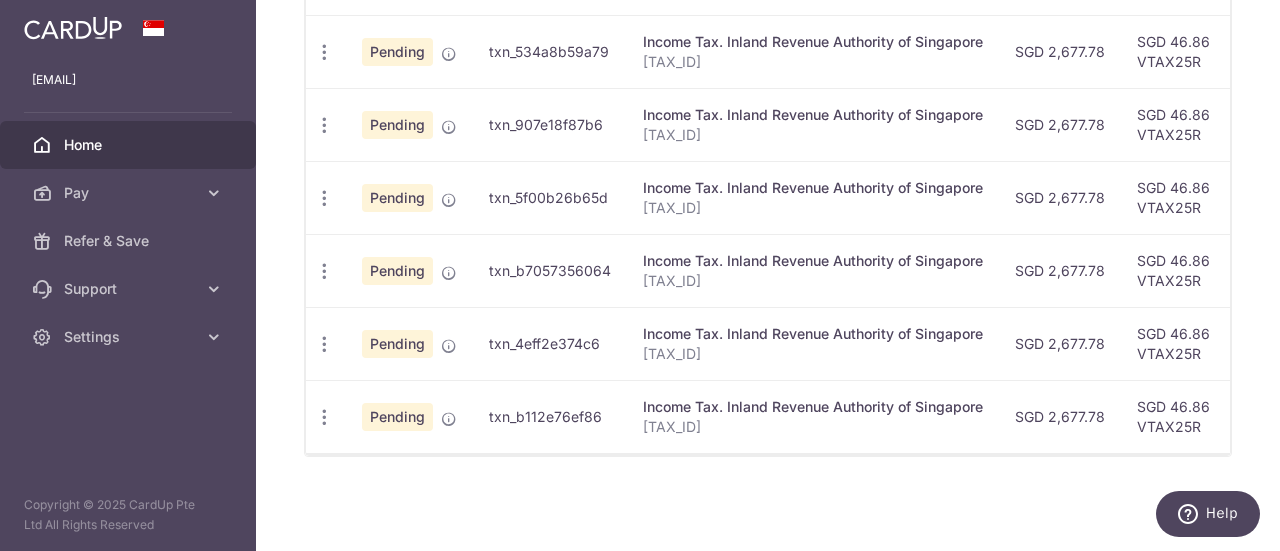 drag, startPoint x: 607, startPoint y: 262, endPoint x: 489, endPoint y: 265, distance: 118.03813 